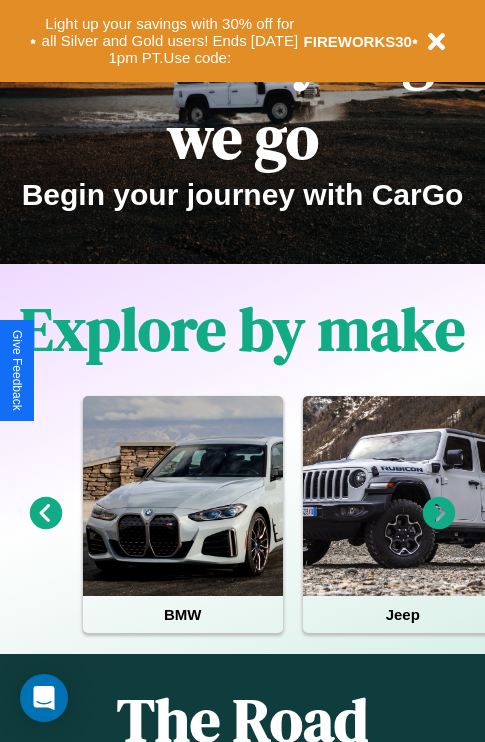 scroll, scrollTop: 817, scrollLeft: 0, axis: vertical 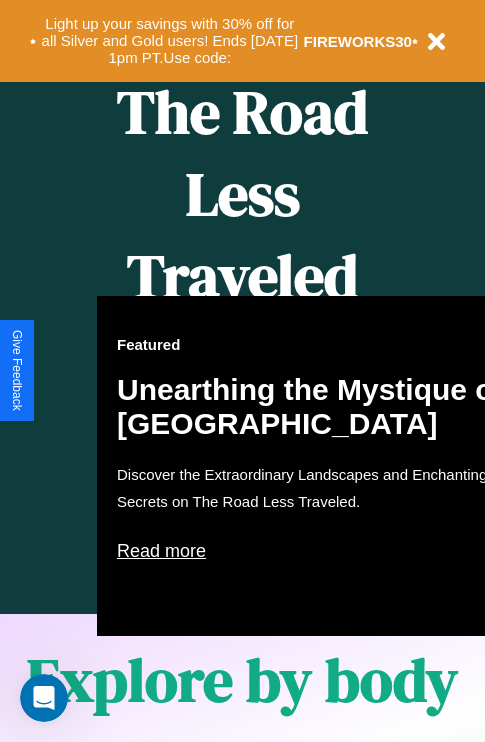 click on "Featured Unearthing the Mystique of [GEOGRAPHIC_DATA] Discover the Extraordinary Landscapes and Enchanting Secrets on The Road Less Traveled. Read more" at bounding box center [317, 466] 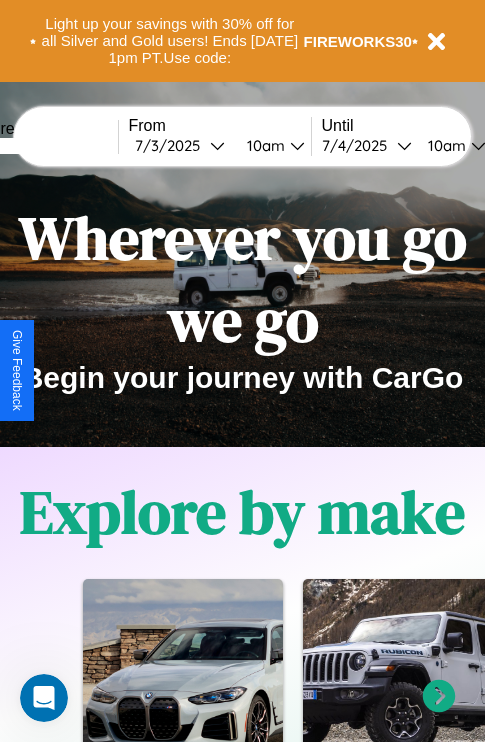 scroll, scrollTop: 0, scrollLeft: 0, axis: both 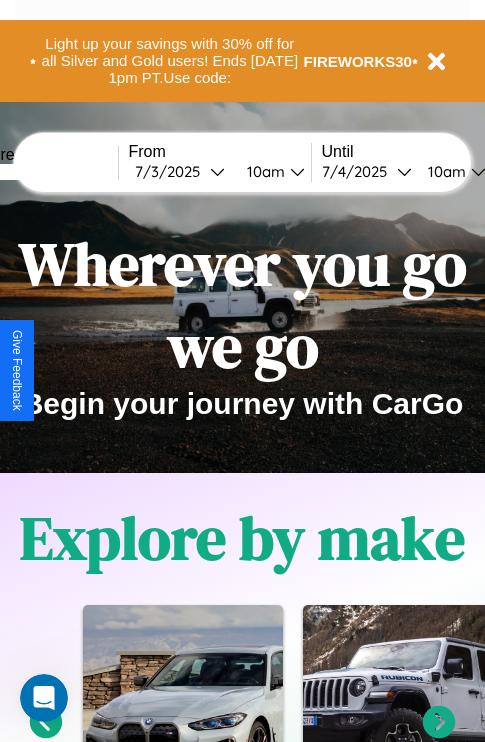 click at bounding box center (43, 172) 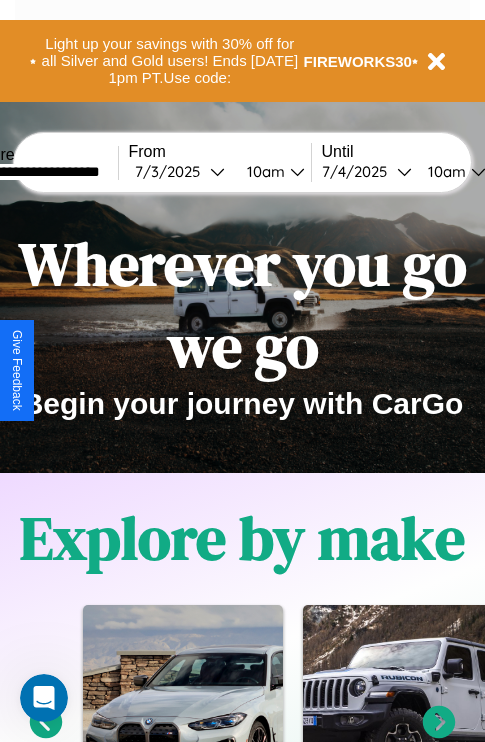 type on "**********" 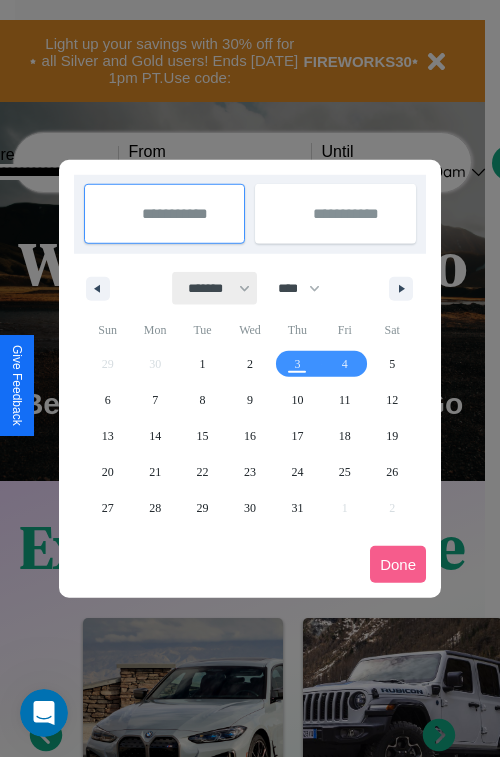click on "******* ******** ***** ***** *** **** **** ****** ********* ******* ******** ********" at bounding box center (215, 288) 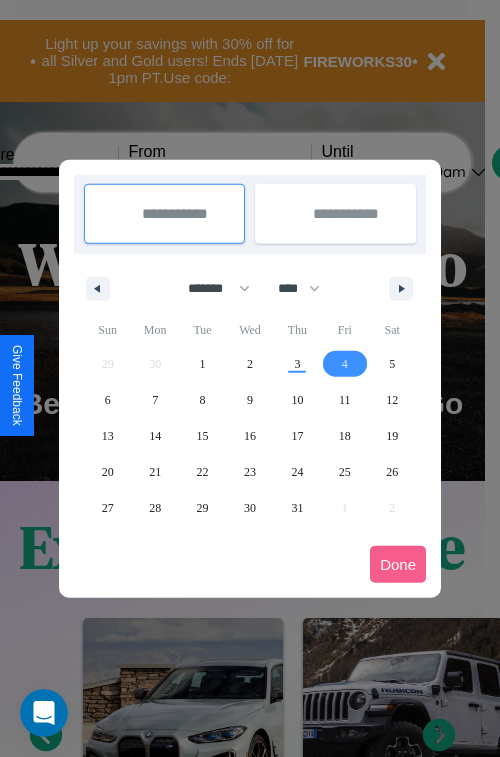 click on "4" at bounding box center [345, 364] 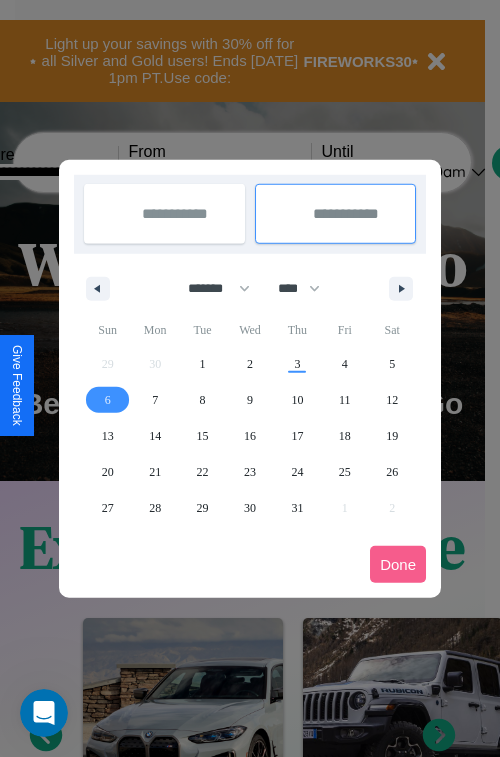 click on "6" at bounding box center (108, 400) 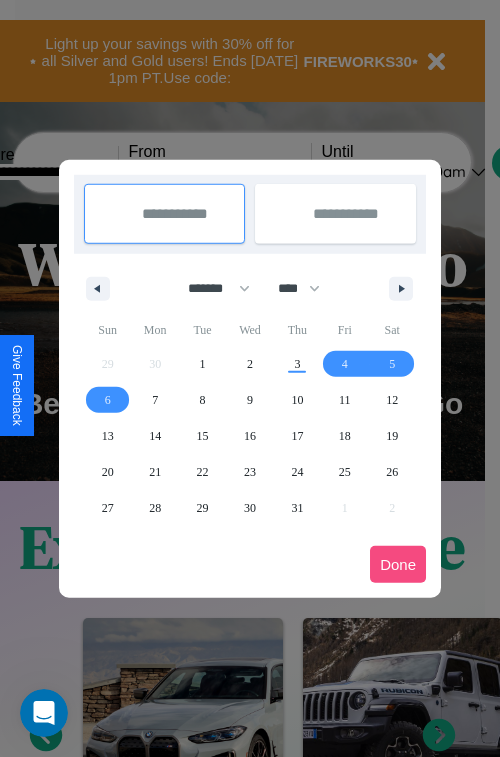 click on "Done" at bounding box center [398, 564] 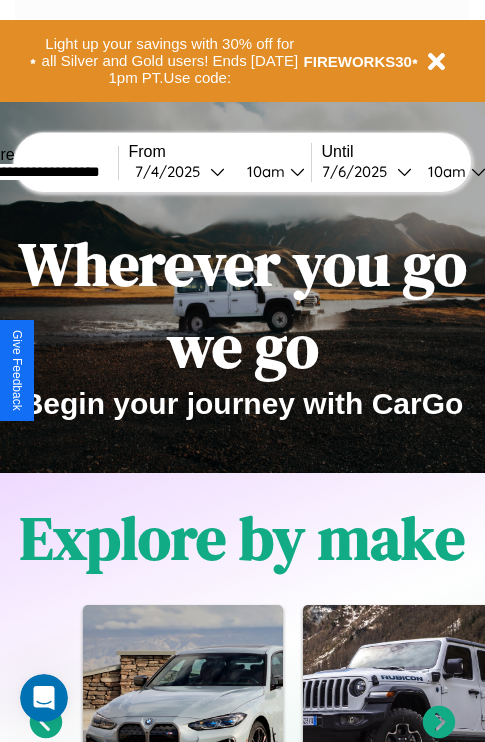 scroll, scrollTop: 0, scrollLeft: 68, axis: horizontal 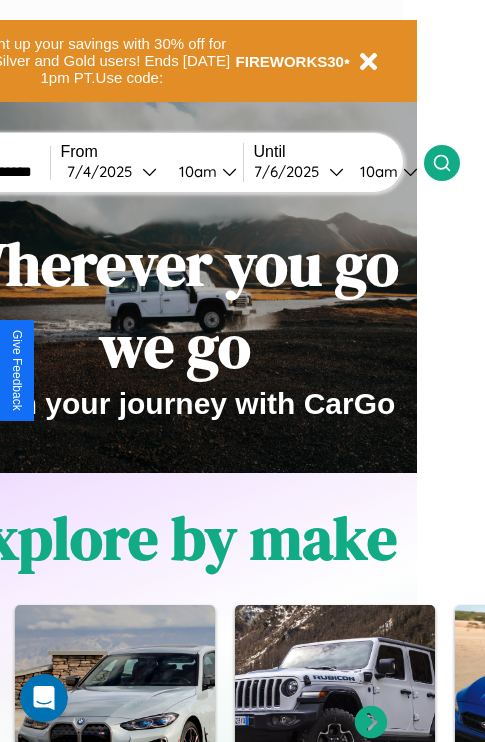 click 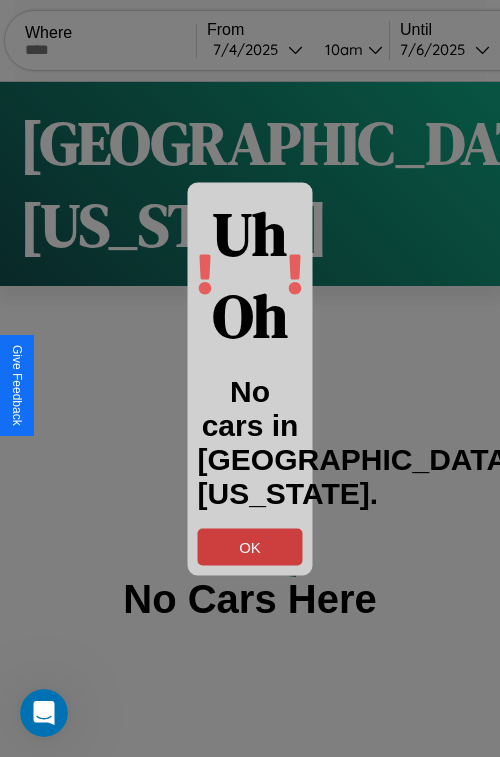 click on "OK" at bounding box center [250, 546] 